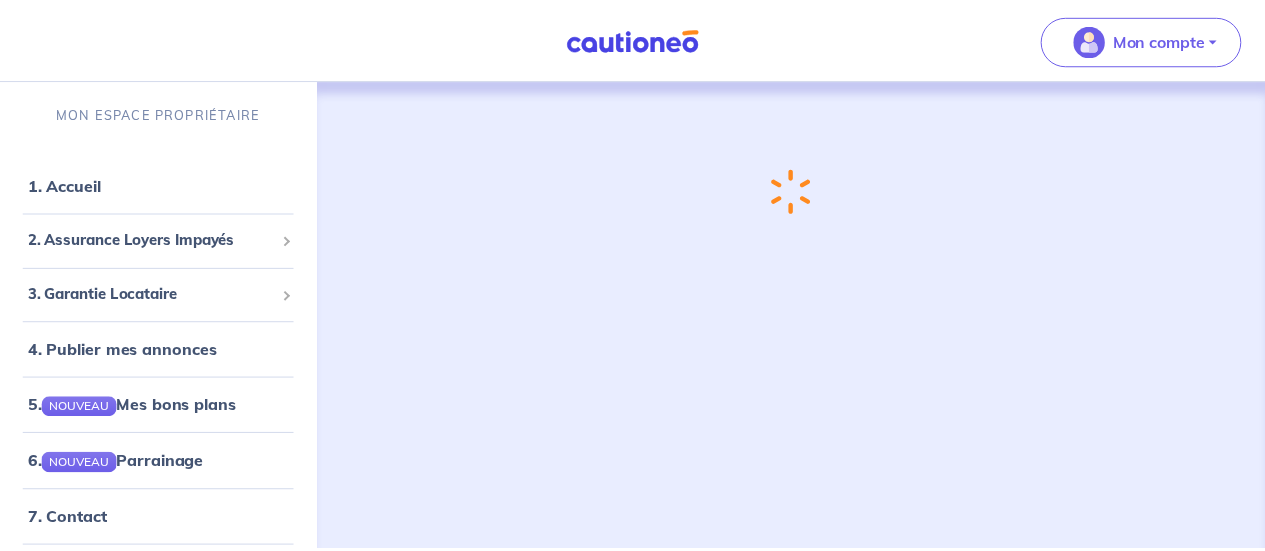 scroll, scrollTop: 0, scrollLeft: 0, axis: both 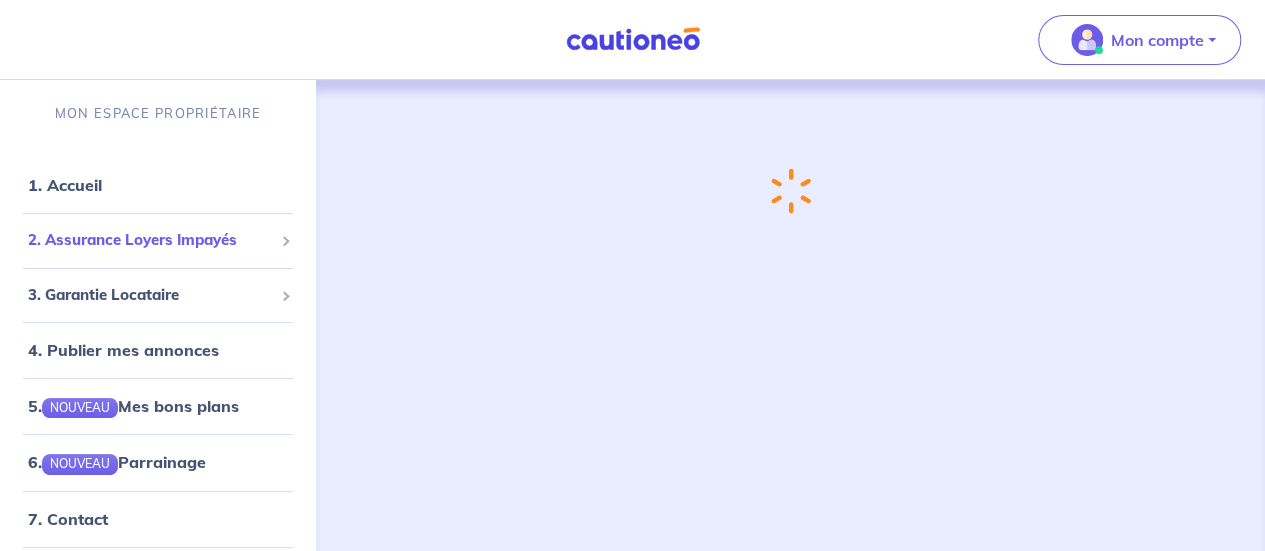 click on "2. Assurance Loyers Impayés" at bounding box center [150, 240] 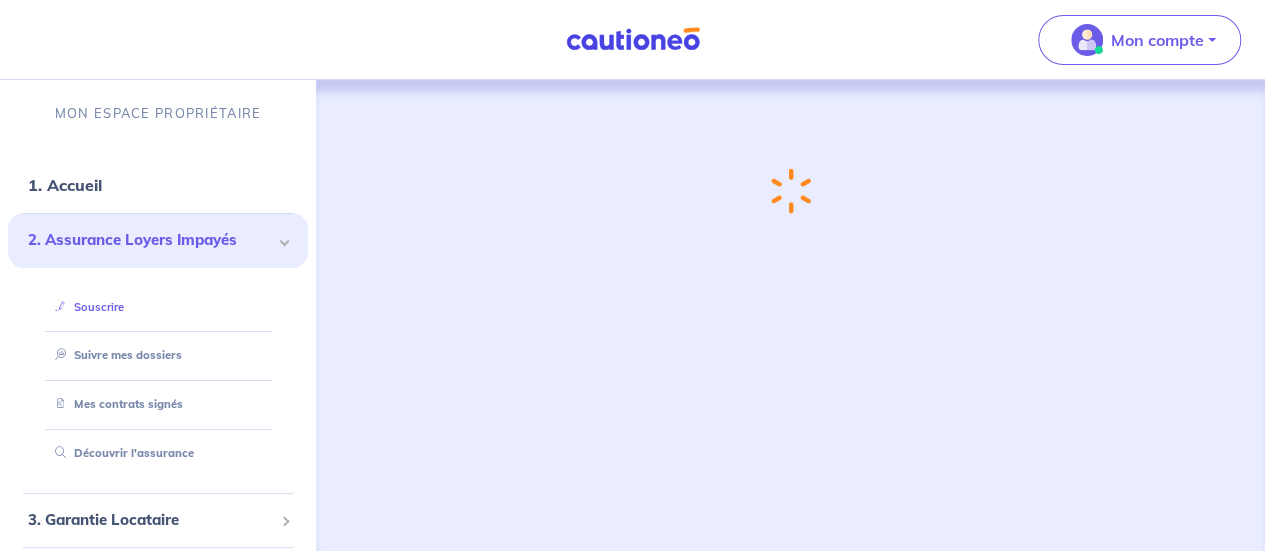 click on "Souscrire" at bounding box center (85, 307) 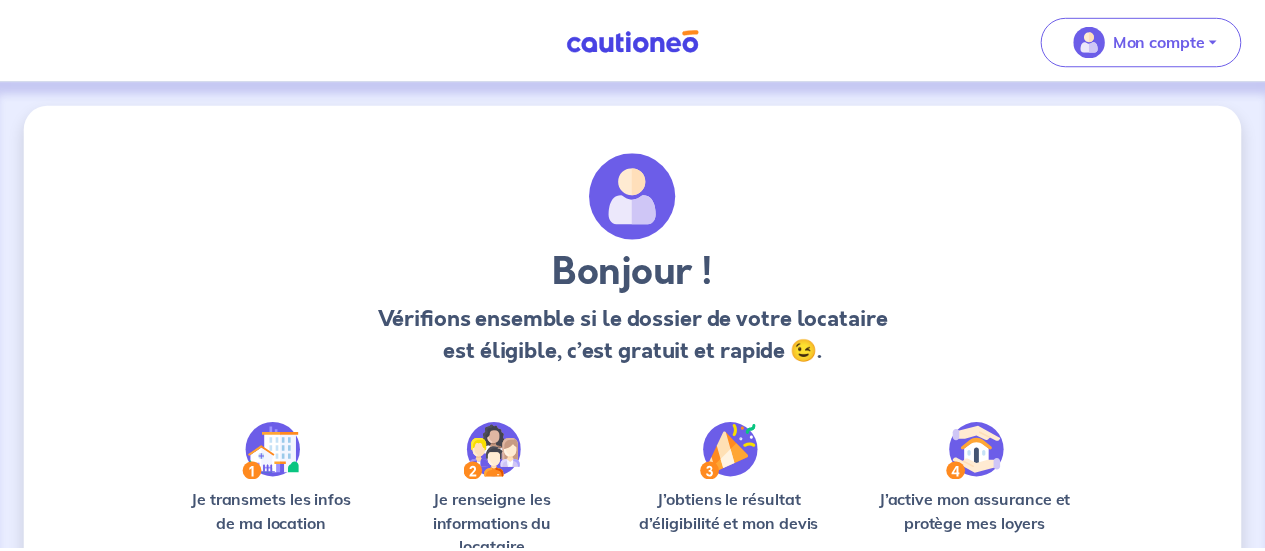 scroll, scrollTop: 0, scrollLeft: 0, axis: both 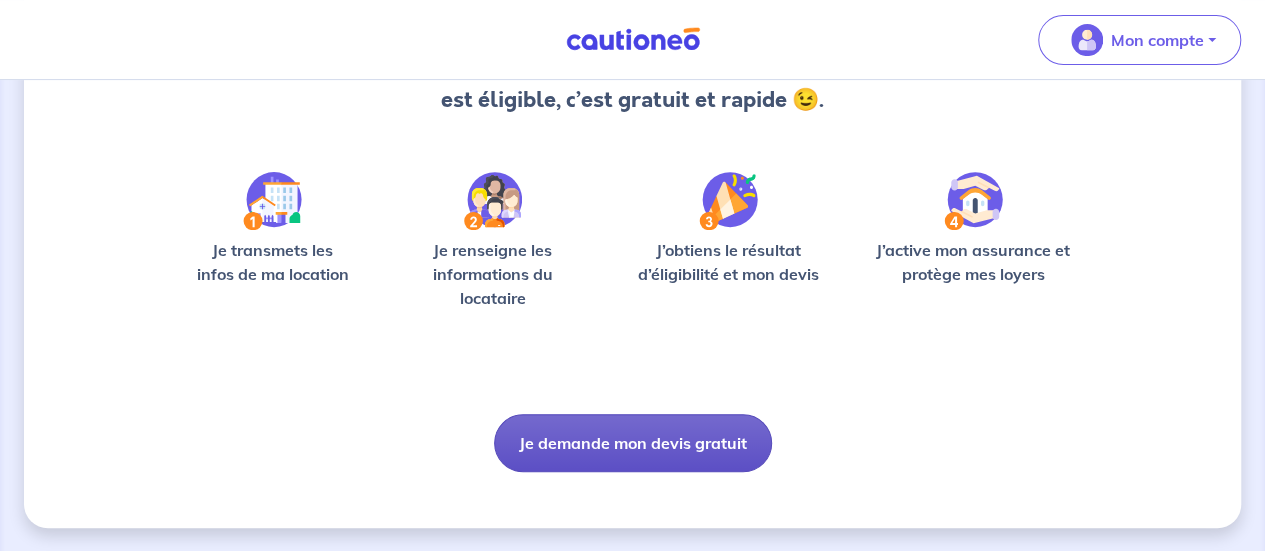 click on "Je demande mon devis gratuit" at bounding box center [633, 443] 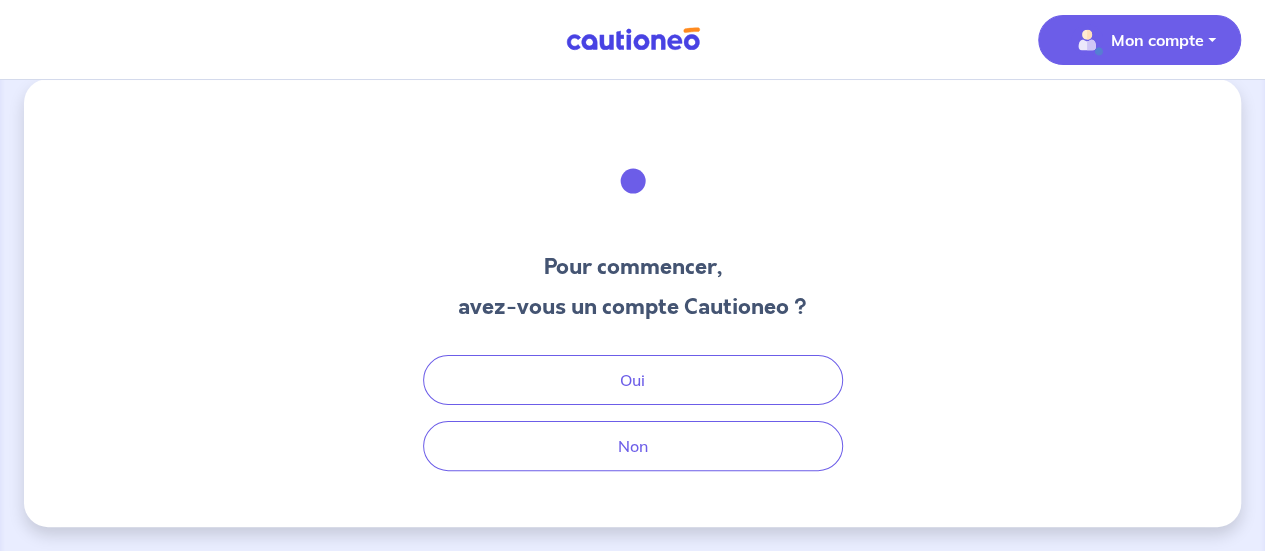 scroll, scrollTop: 23, scrollLeft: 0, axis: vertical 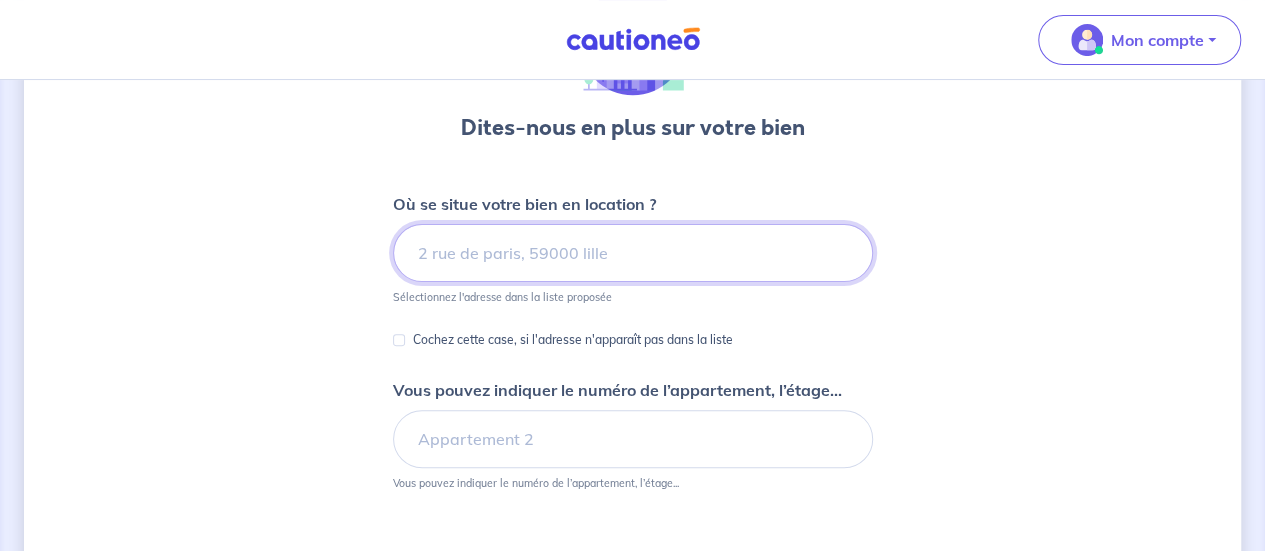 click at bounding box center [633, 253] 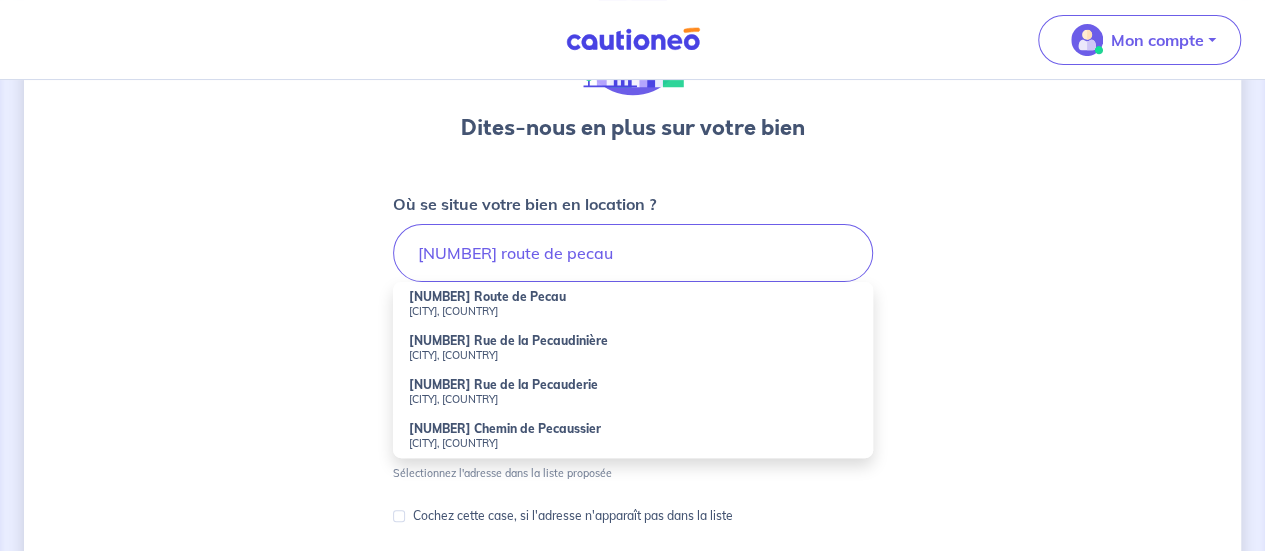 click on "[NUMBER] Route de Pecau   [CITY], [COUNTRY]" at bounding box center [633, 304] 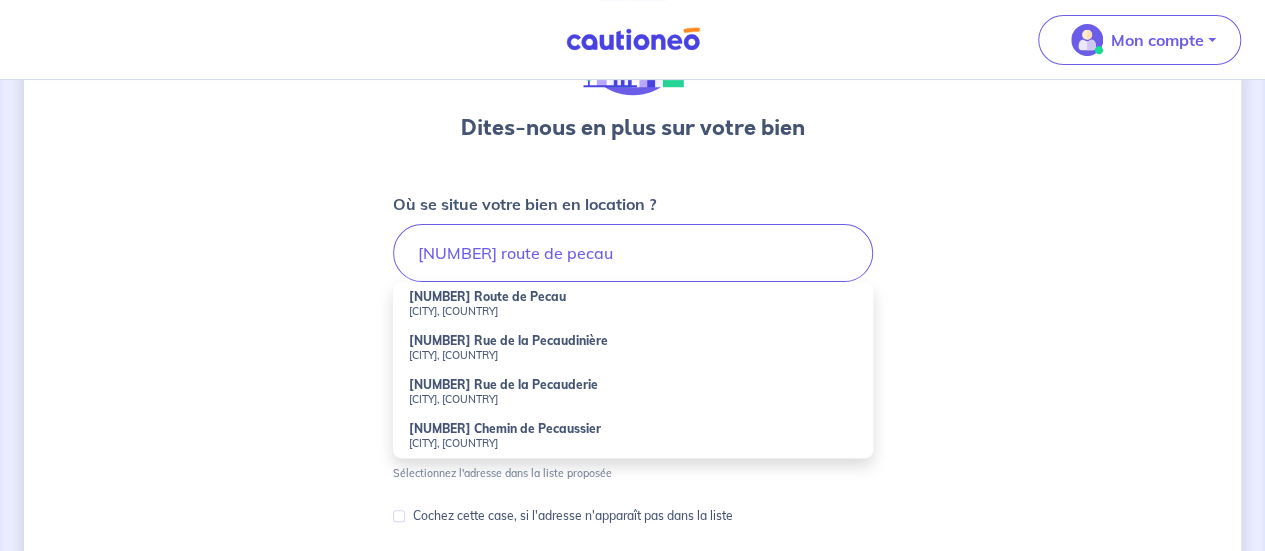 type on "[NUMBER] Route de Pecau, [CITY], [COUNTRY]" 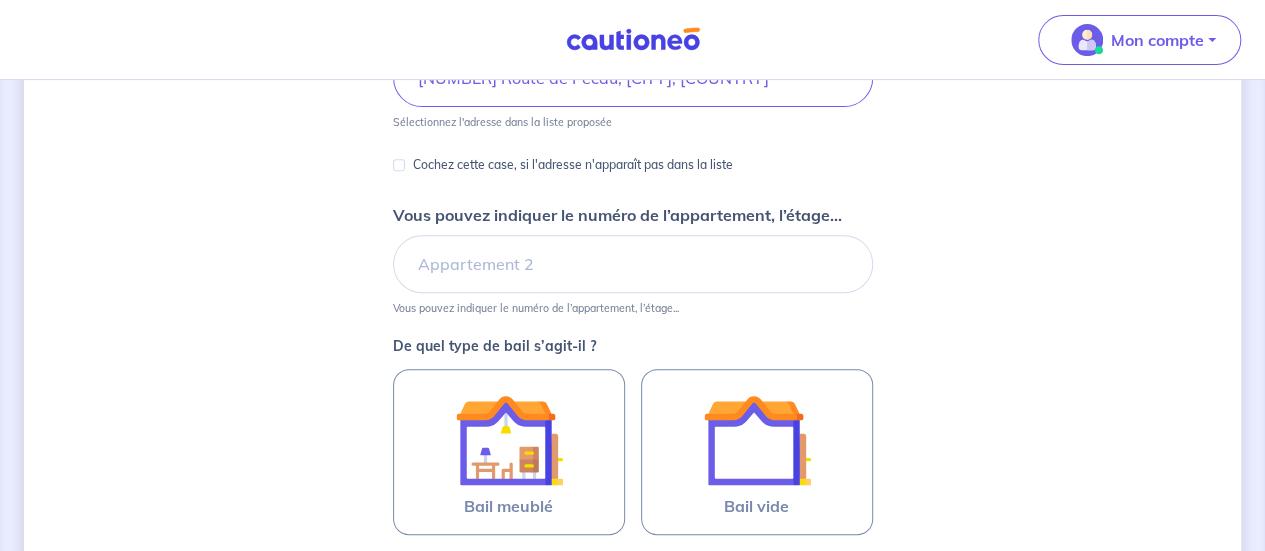 scroll, scrollTop: 342, scrollLeft: 0, axis: vertical 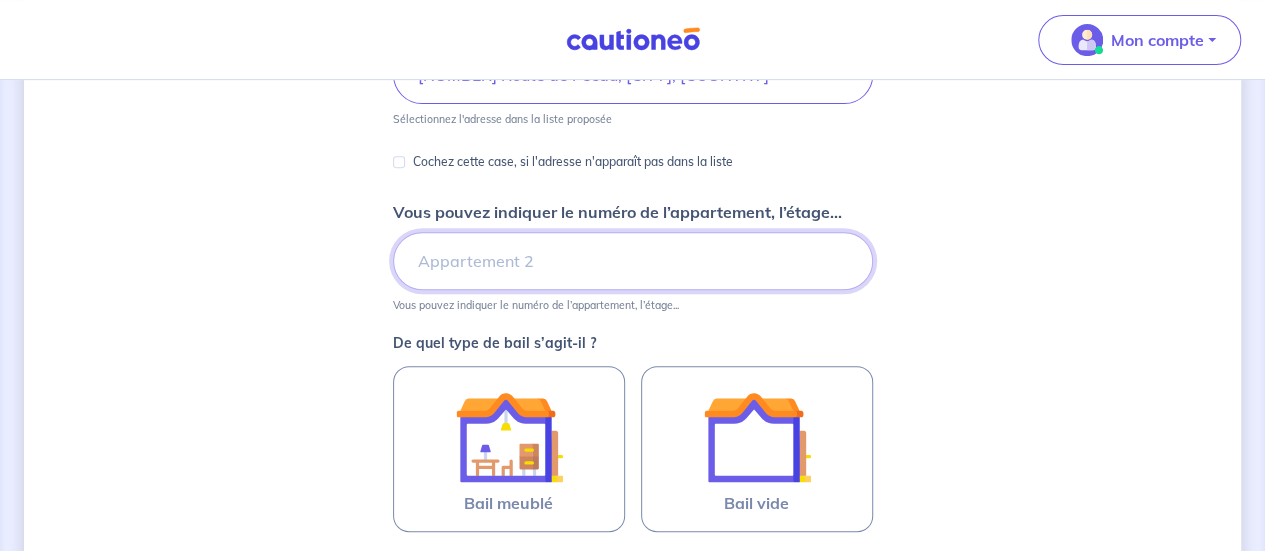 click on "Vous pouvez indiquer le numéro de l’appartement, l’étage..." at bounding box center [633, 261] 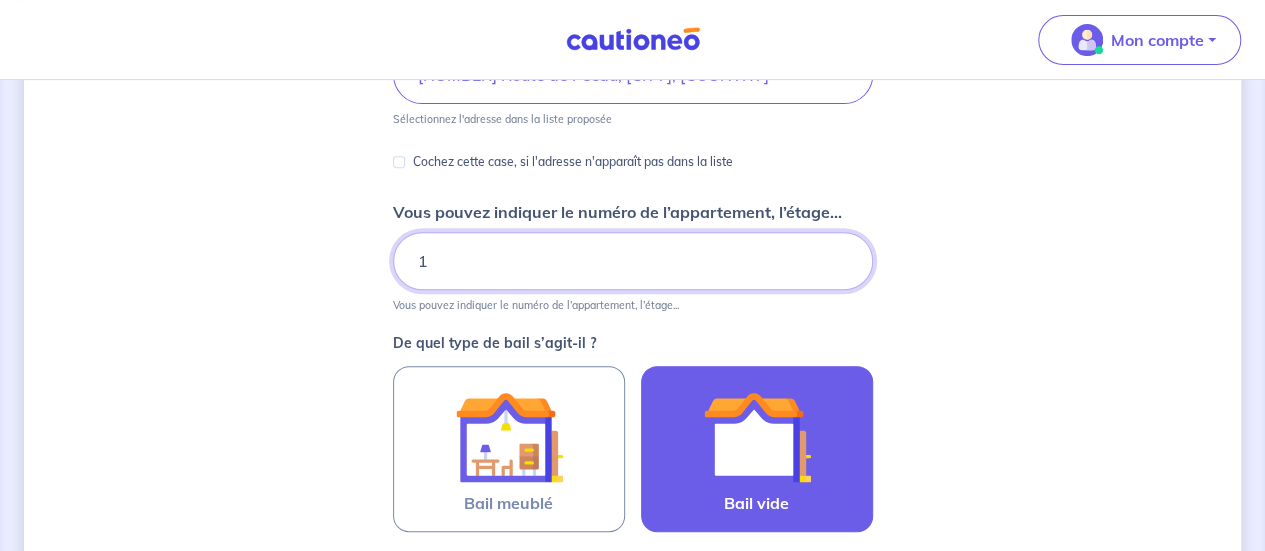 type on "1" 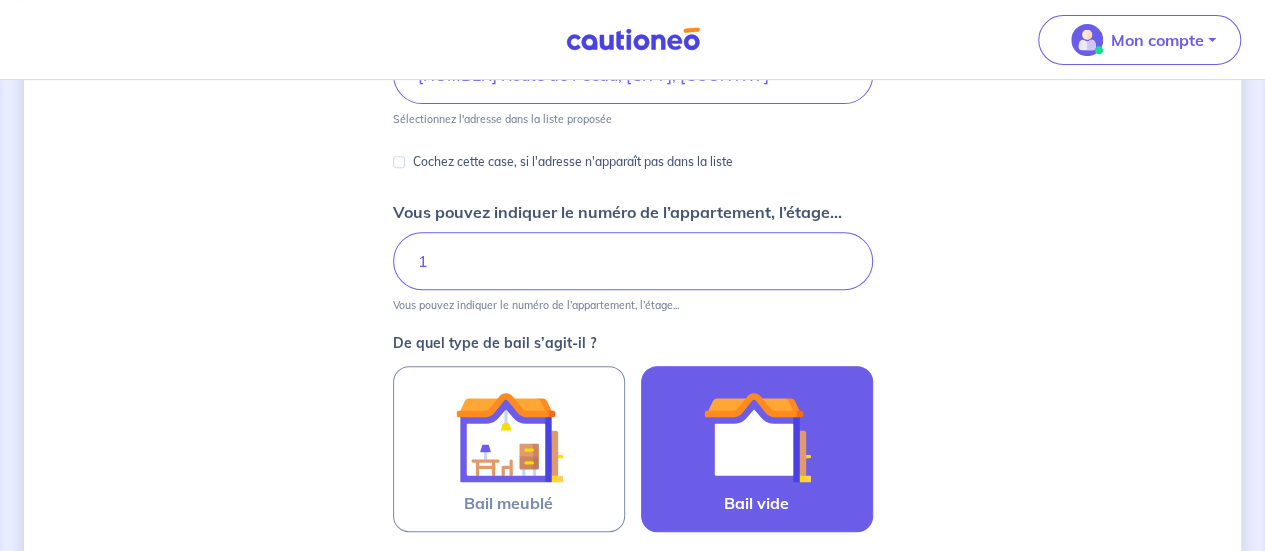 click at bounding box center [757, 437] 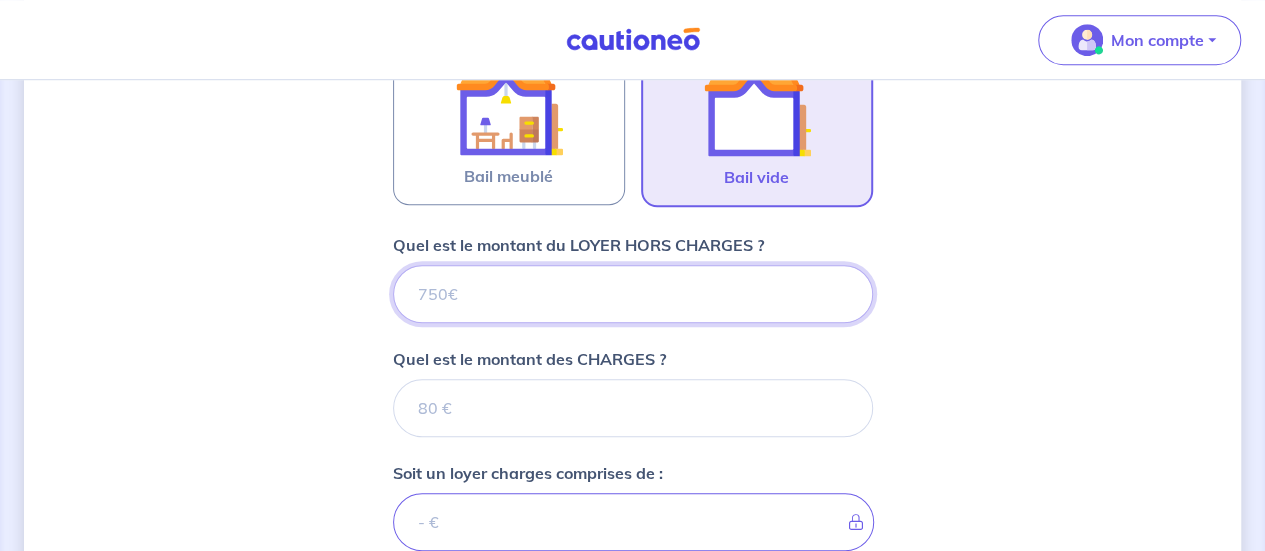 scroll, scrollTop: 686, scrollLeft: 0, axis: vertical 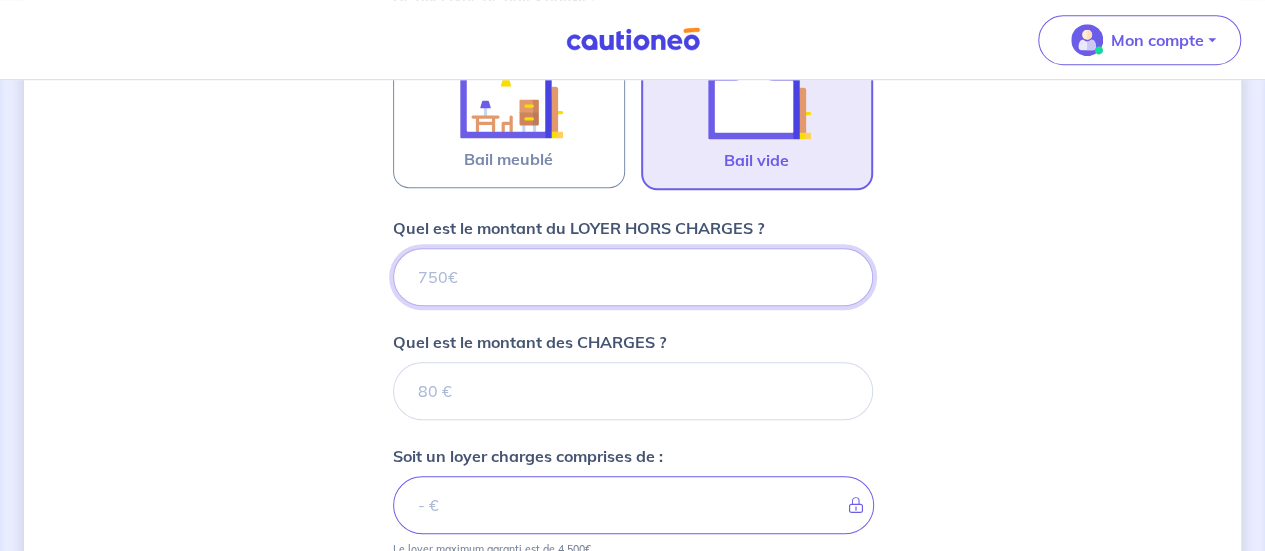 click on "Quel est le montant du LOYER HORS CHARGES ?" at bounding box center [633, 277] 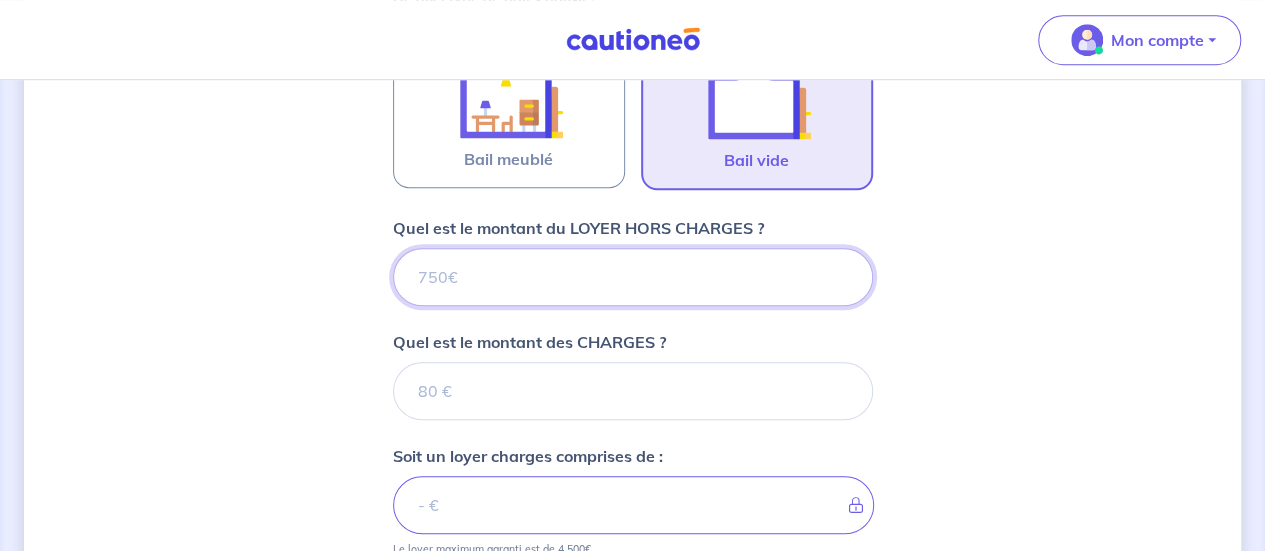 type on "[NUMBER]" 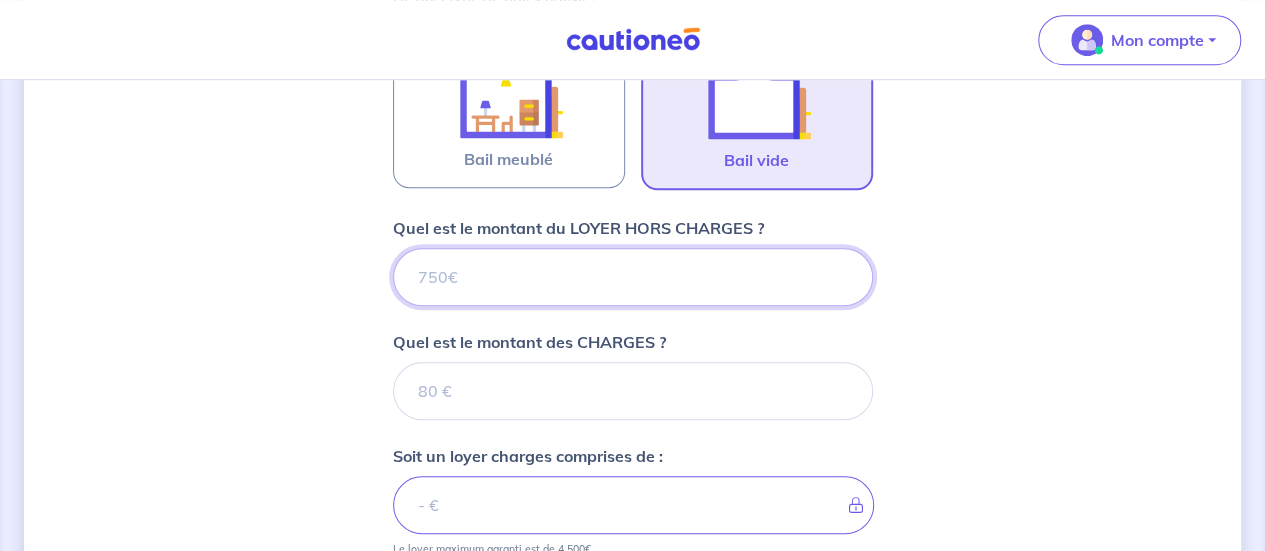 type 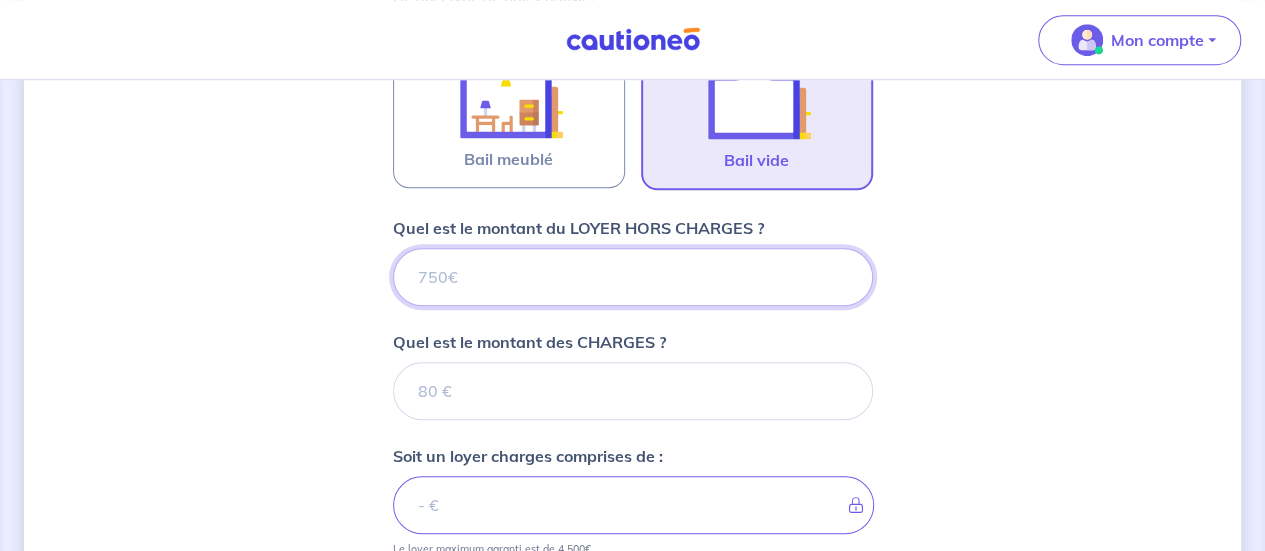 type on "[NUMBER]" 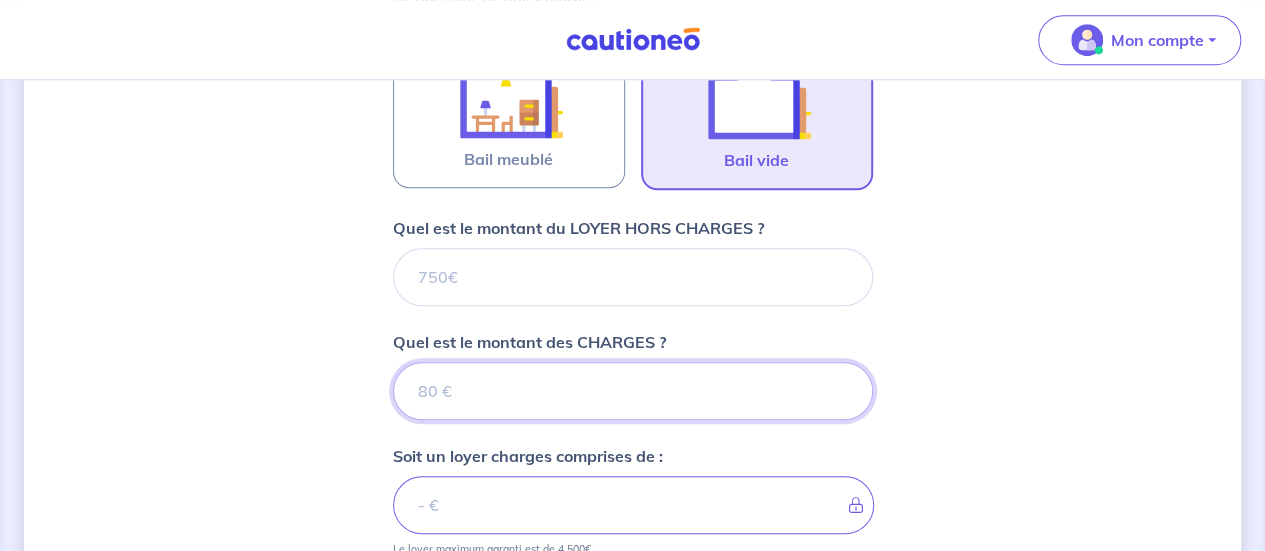 type 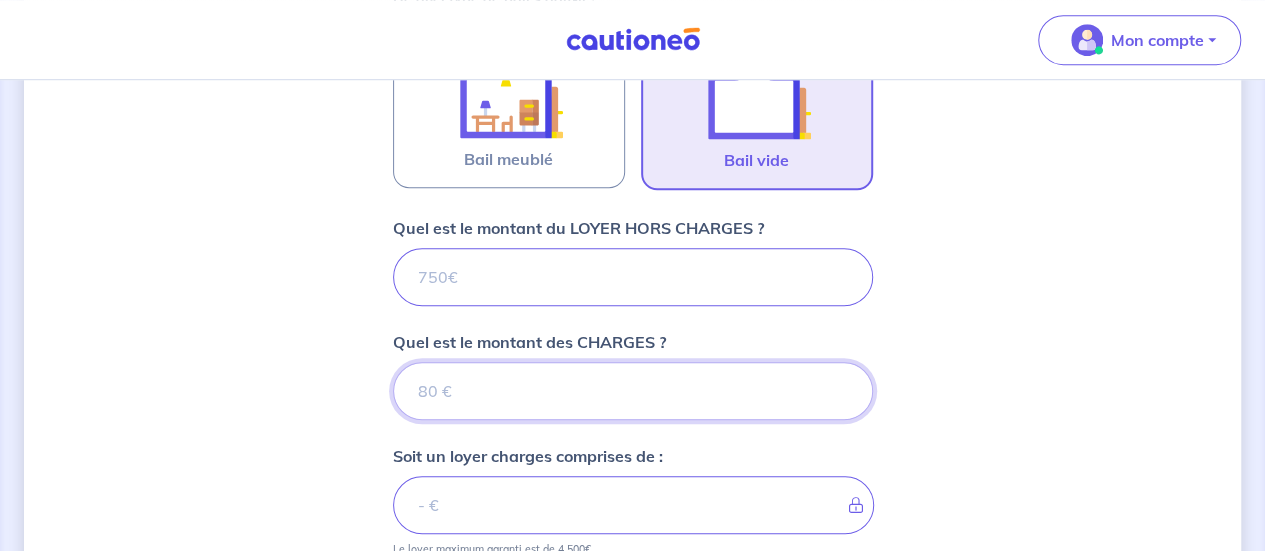type on "[NUMBER]" 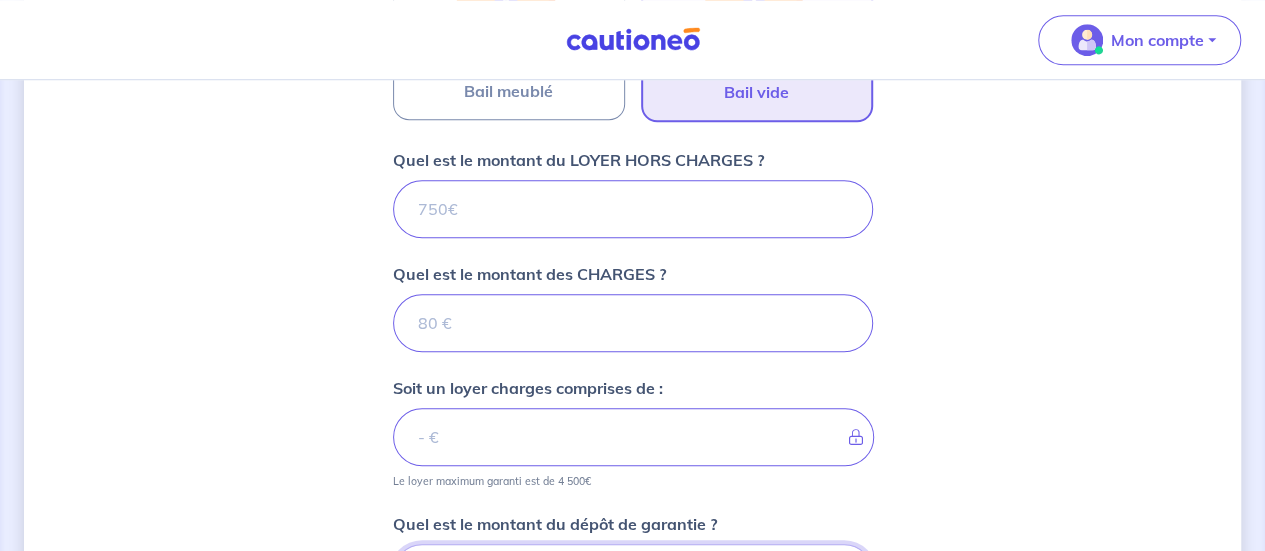 type on "[NUMBER]" 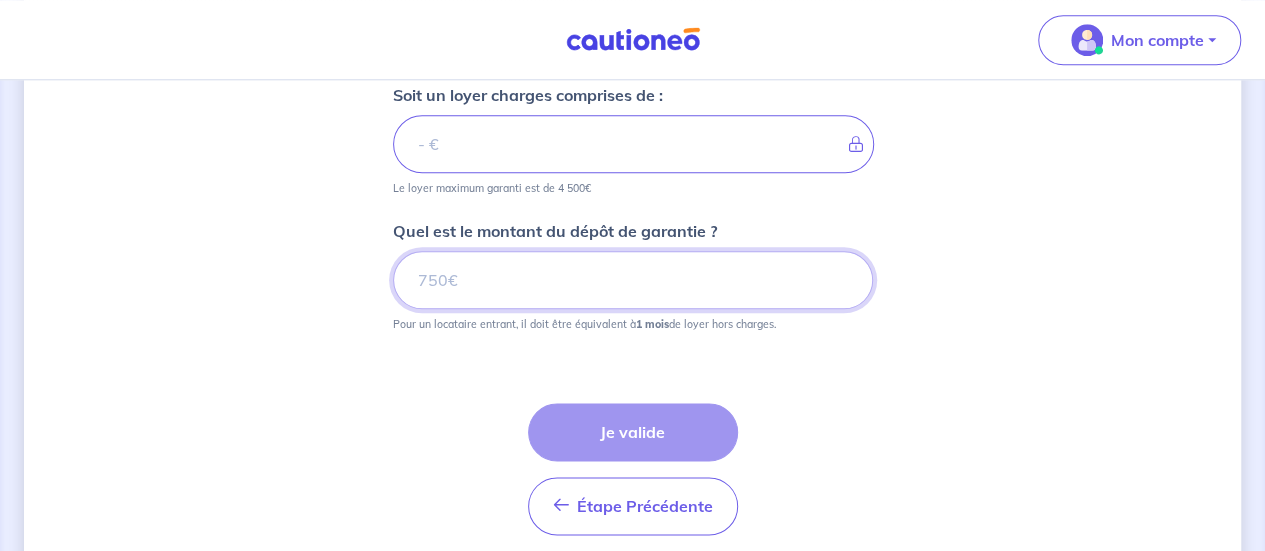 scroll, scrollTop: 1048, scrollLeft: 0, axis: vertical 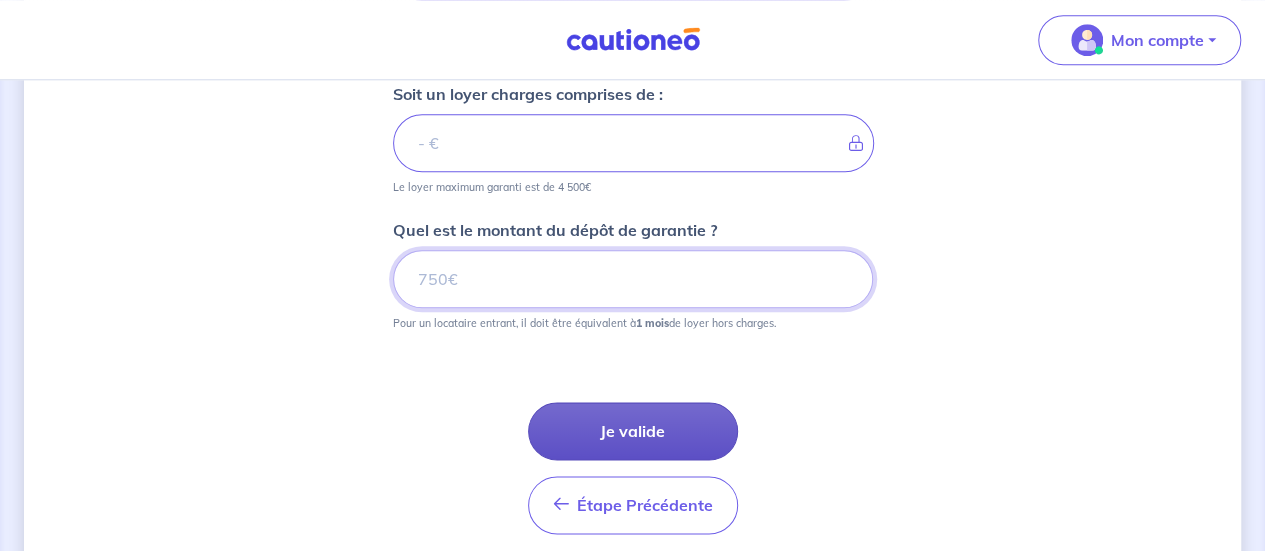 type on "[NUMBER]" 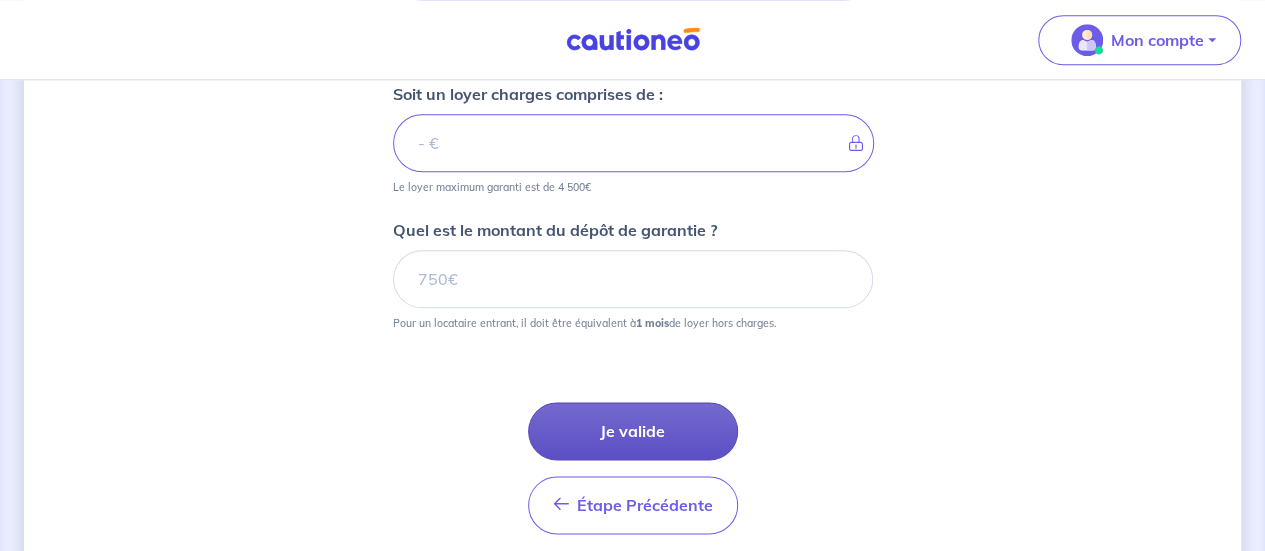 click on "Je valide" at bounding box center [633, 431] 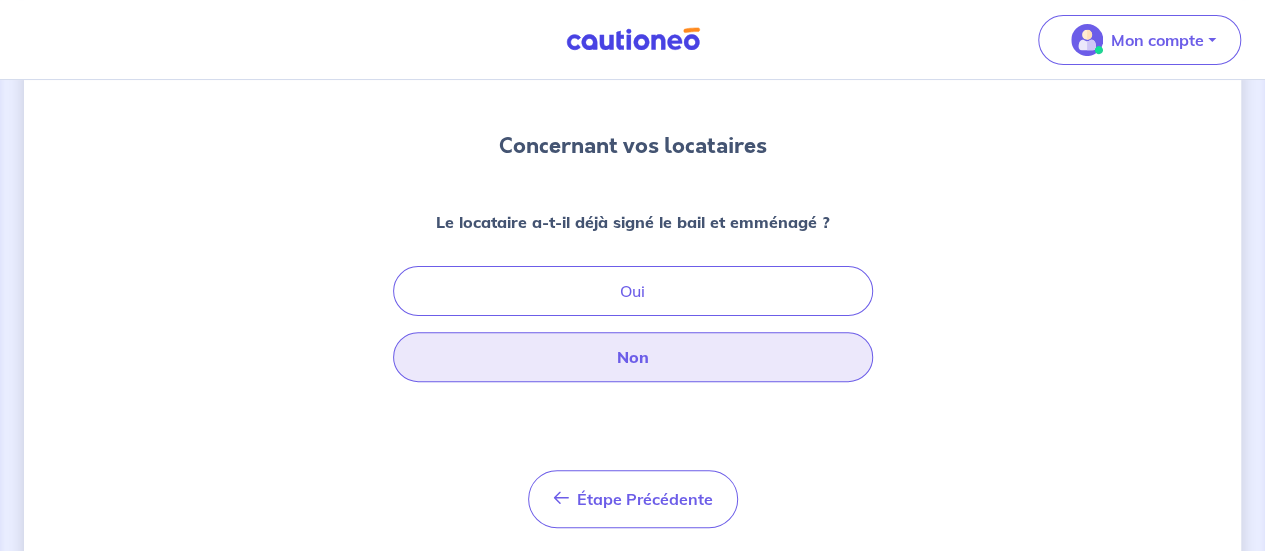 scroll, scrollTop: 160, scrollLeft: 0, axis: vertical 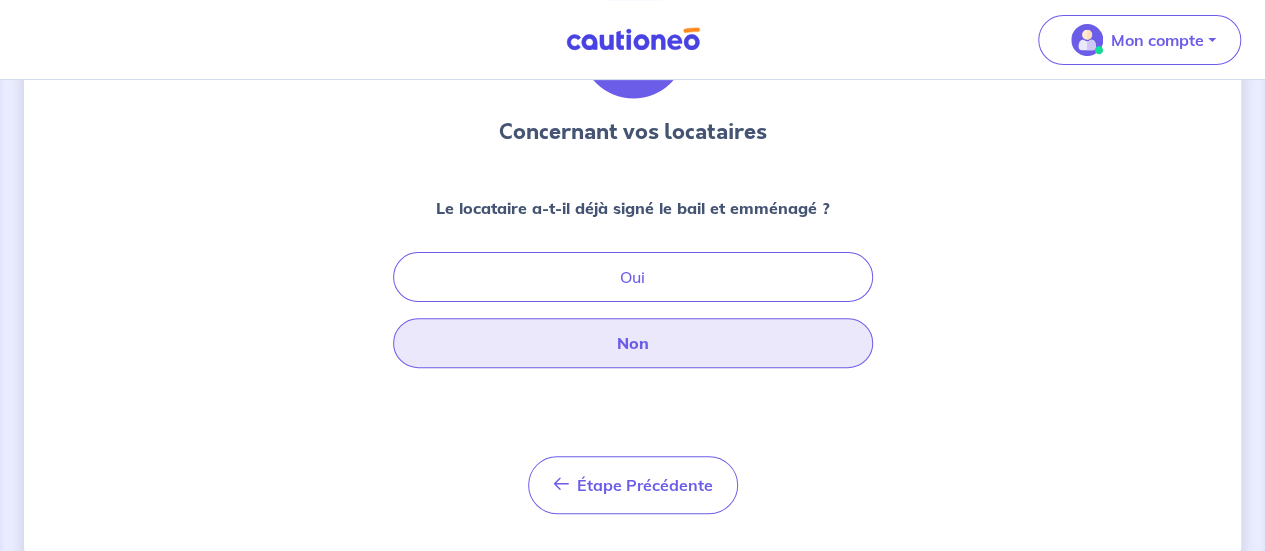 click on "Non" at bounding box center (633, 343) 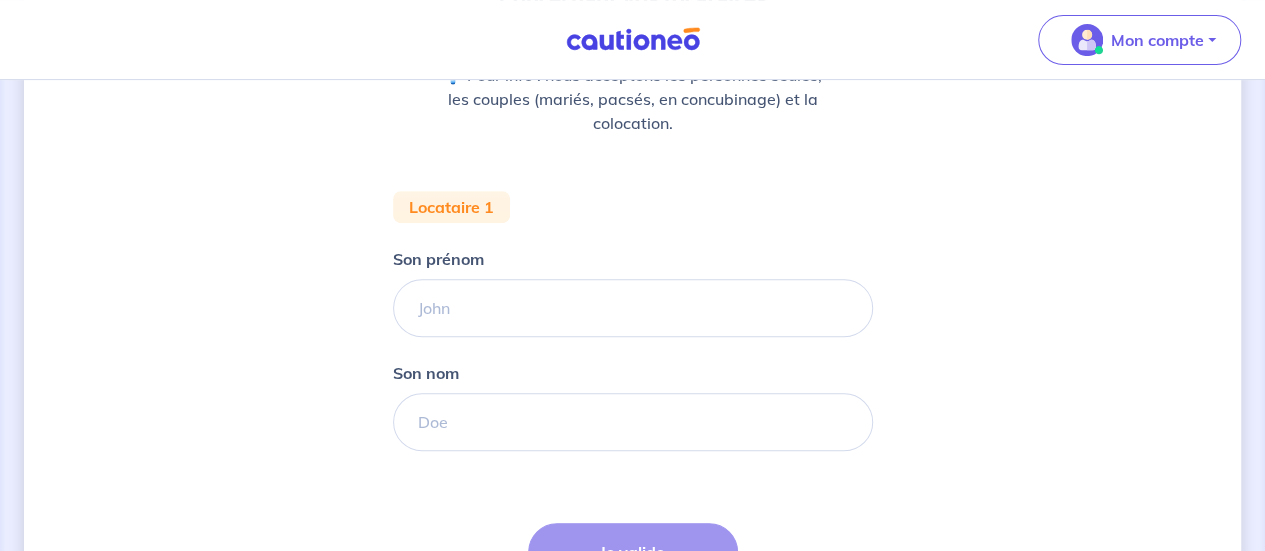scroll, scrollTop: 294, scrollLeft: 0, axis: vertical 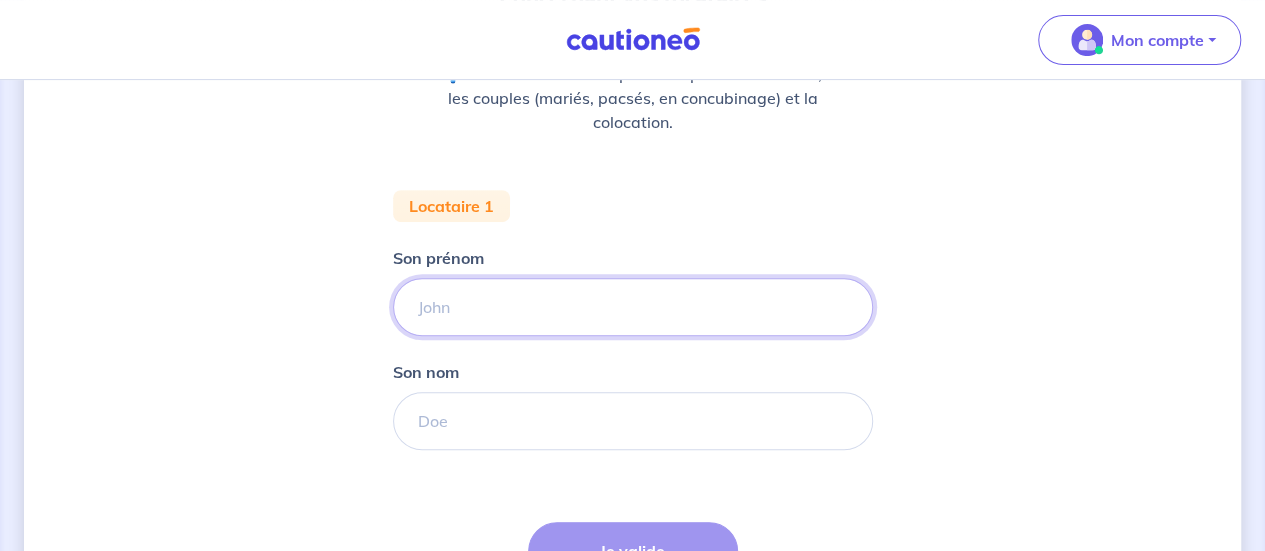click on "Son prénom" at bounding box center (633, 307) 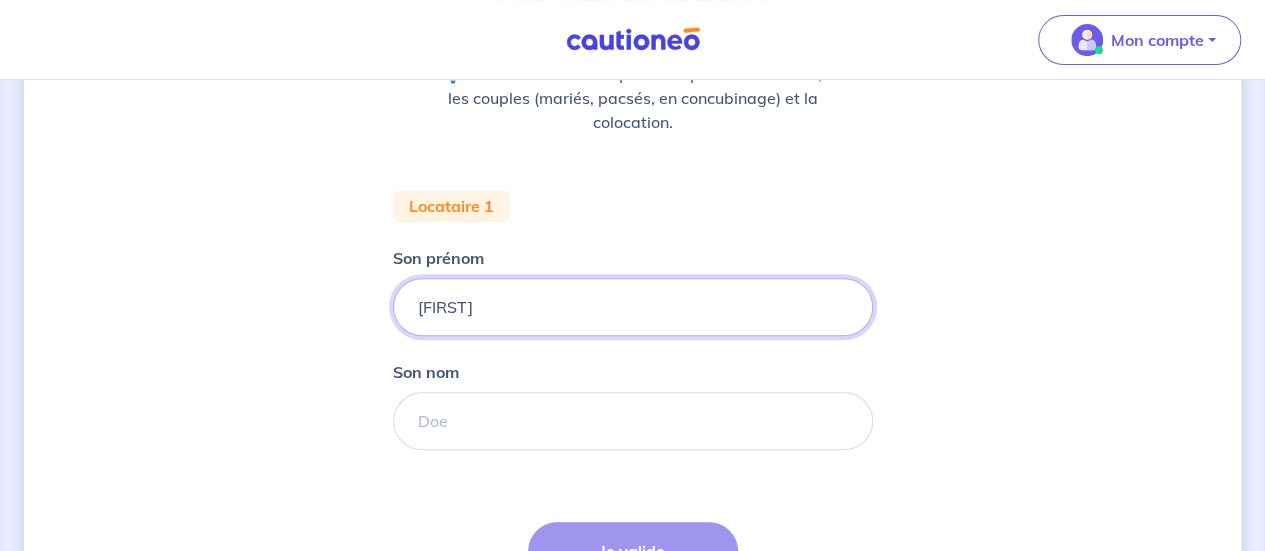 type on "[FIRST]" 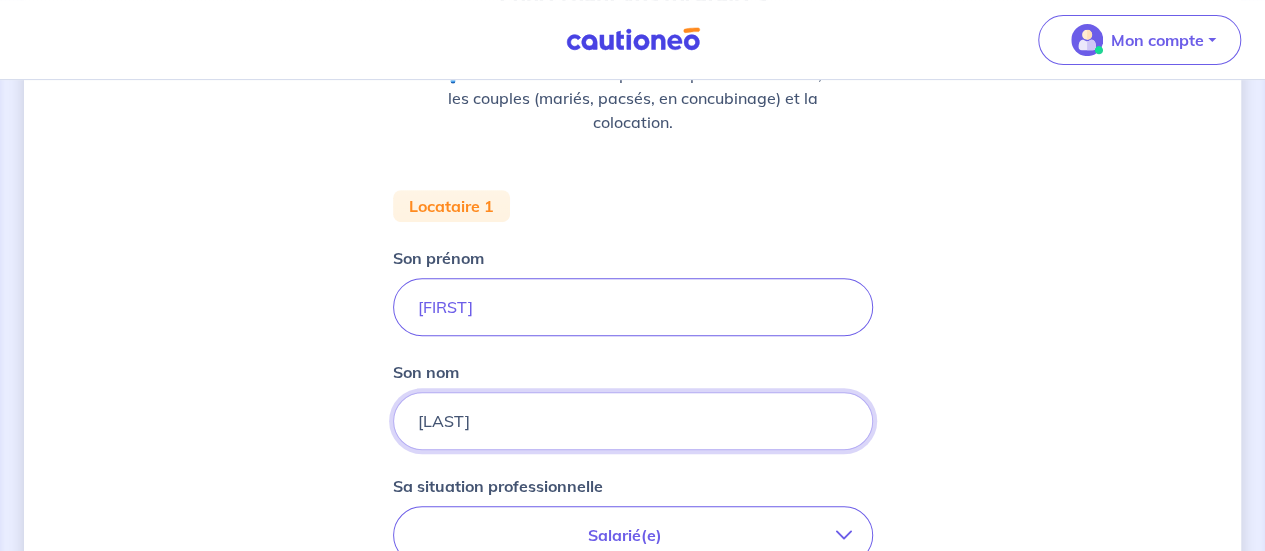 type on "[LAST]" 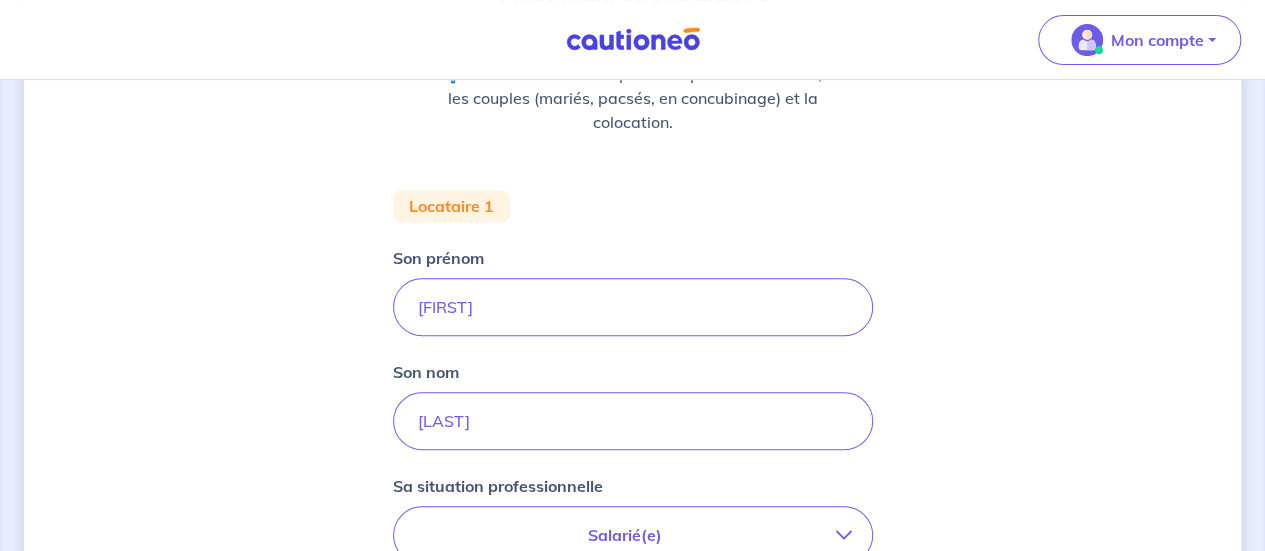 click on "Salarié(e)" at bounding box center [625, 535] 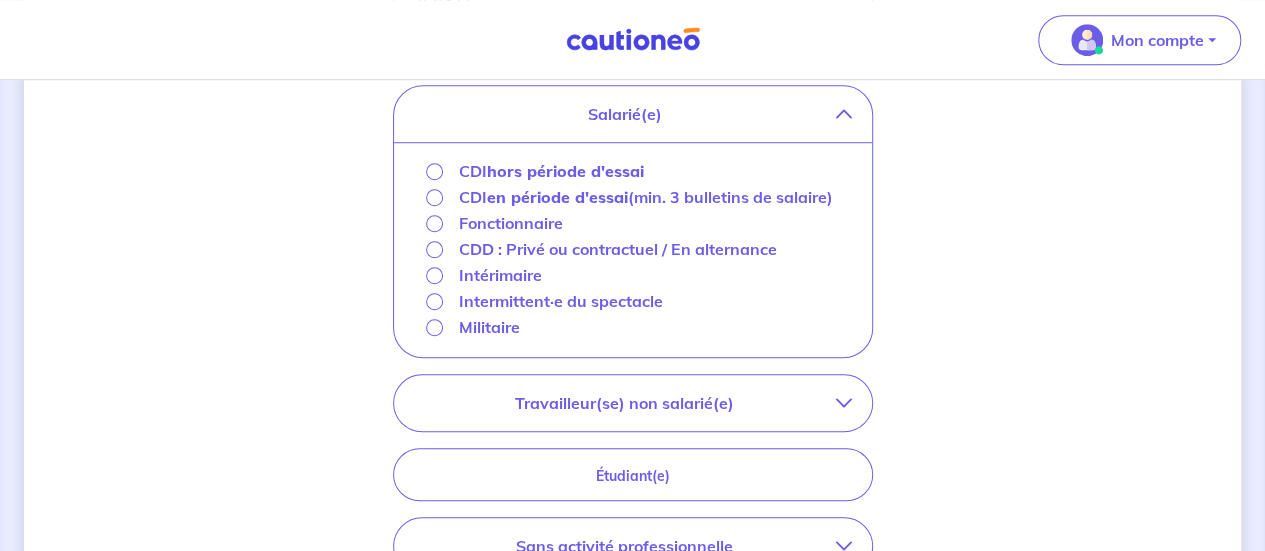 scroll, scrollTop: 717, scrollLeft: 0, axis: vertical 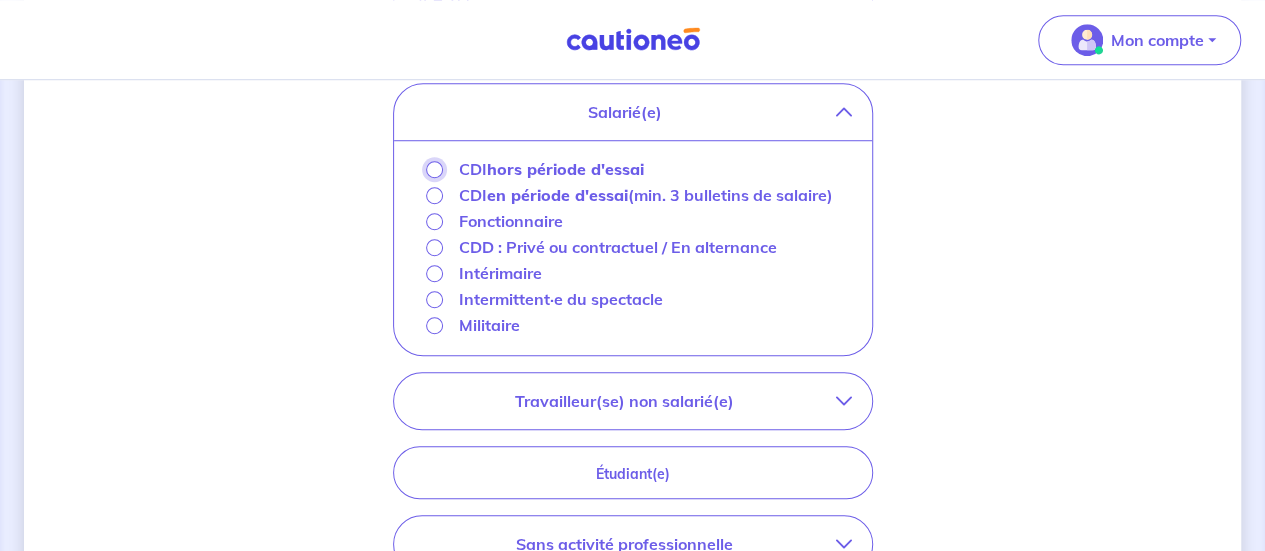 click on "CDI  hors période d'essai" at bounding box center (434, 169) 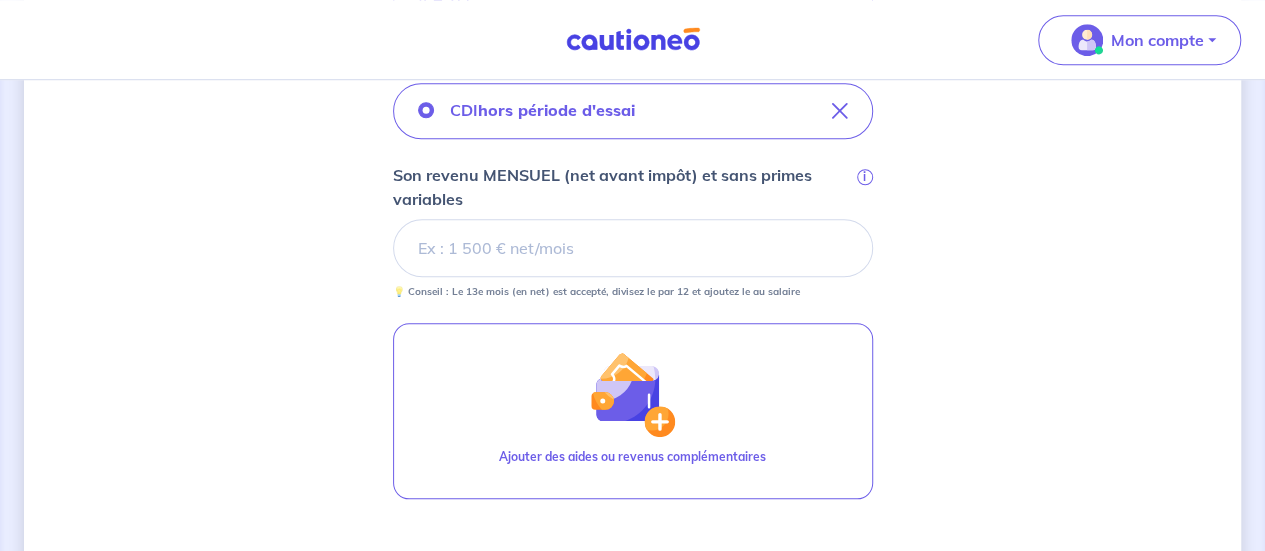 scroll, scrollTop: 755, scrollLeft: 0, axis: vertical 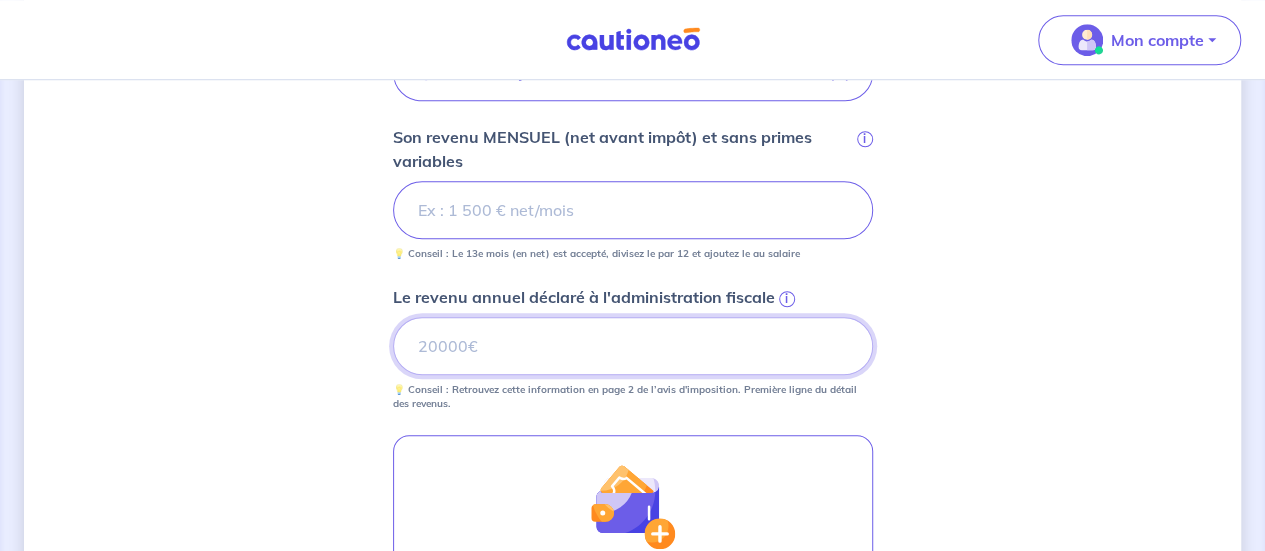 click on "Le revenu annuel déclaré à l'administration fiscale i" at bounding box center (633, 346) 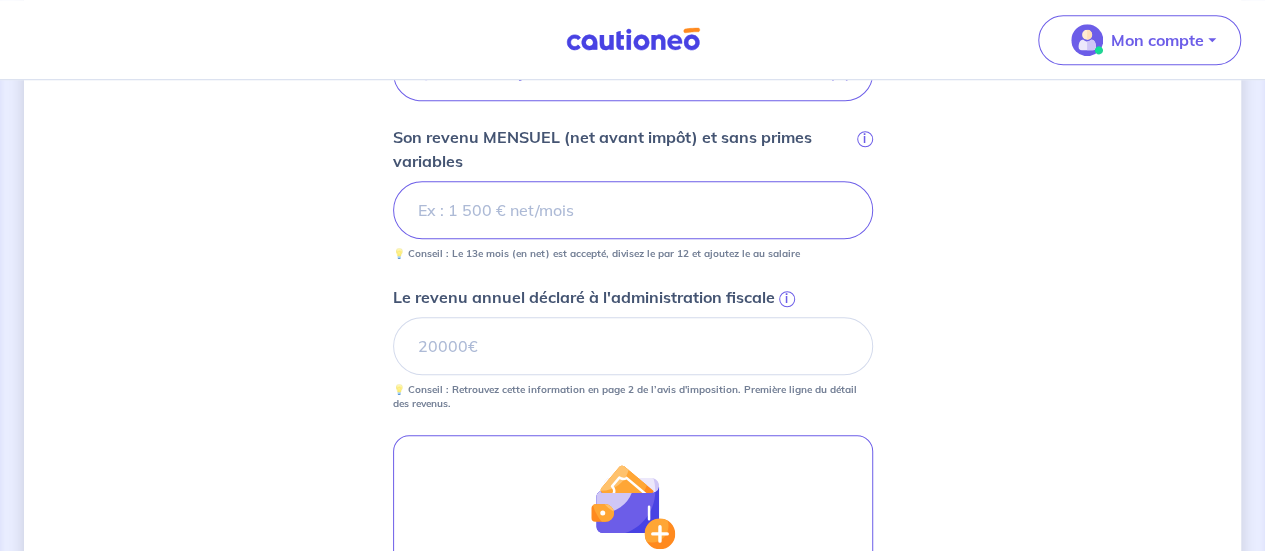 click on "Concernant vos locataires 💡 Pour info : nous acceptons les personnes seules, les couples (mariés, pacsés, en concubinage) et la colocation. Locataire 1 Son prénom [FIRST] Son nom [LAST] Sa situation professionnelle CDI  hors période d'essai Son revenu MENSUEL (net avant impôt) et sans primes variables i [NUMBER] 💡 Conseil : Le 13e mois (en net) est accepté, divisez le par 12 et ajoutez le au salaire Le revenu annuel déclaré à l'administration fiscale i [NUMBER] 💡 Conseil : Retrouvez cette information en page 2 de l’avis d'imposition. Première ligne du détail des revenus. Ajouter des aides ou revenus complémentaires Étape Précédente Précédent Je valide Je valide" at bounding box center [632, 130] 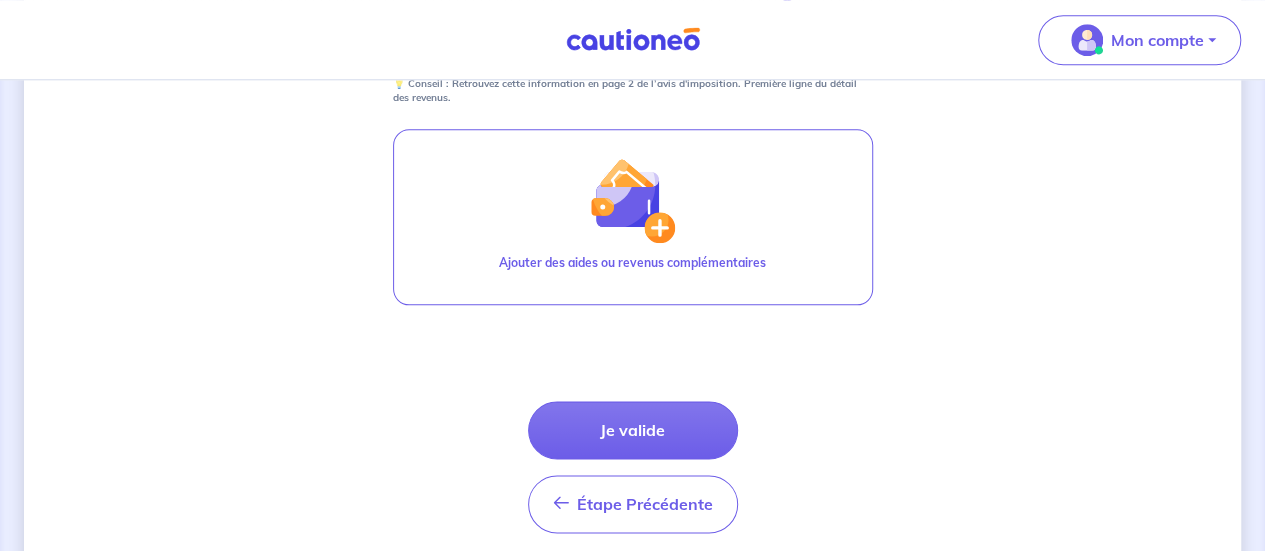 scroll, scrollTop: 1063, scrollLeft: 0, axis: vertical 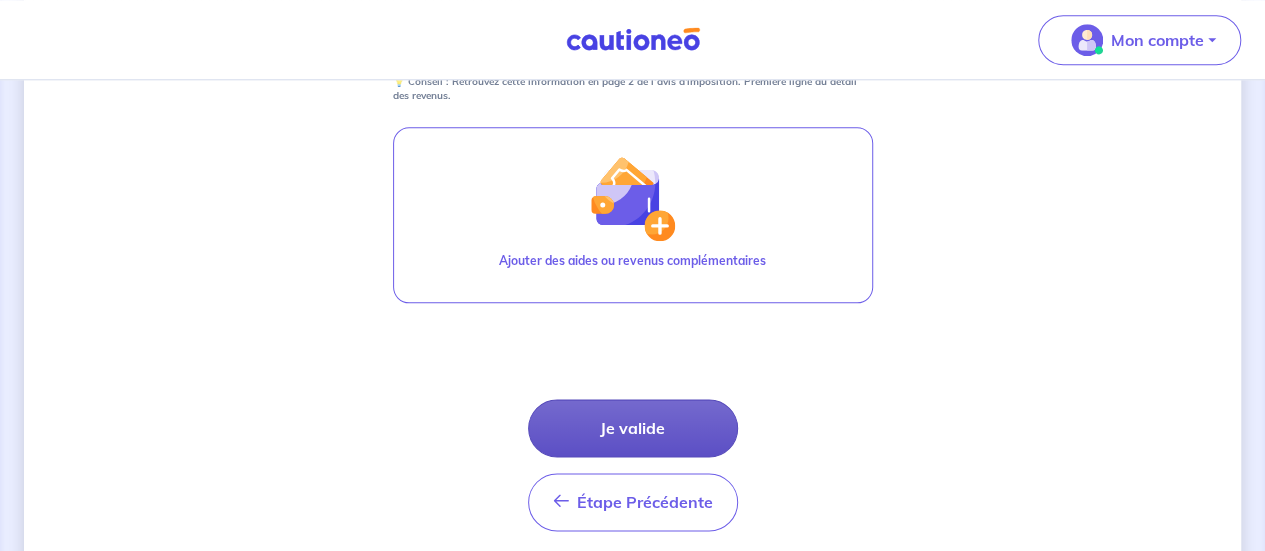 click on "Je valide" at bounding box center [633, 428] 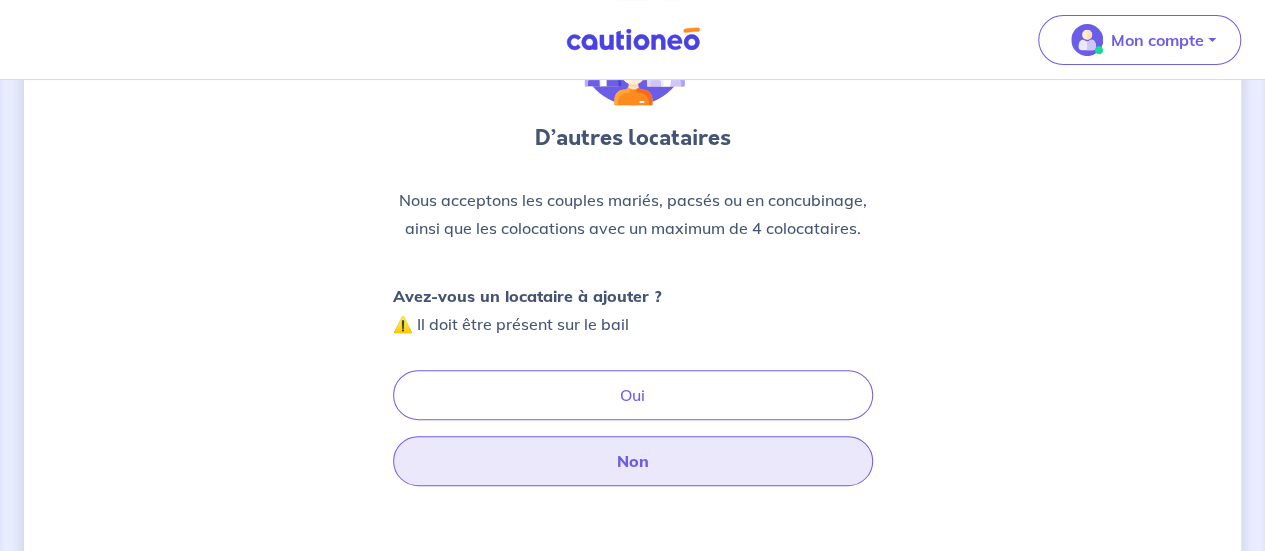scroll, scrollTop: 155, scrollLeft: 0, axis: vertical 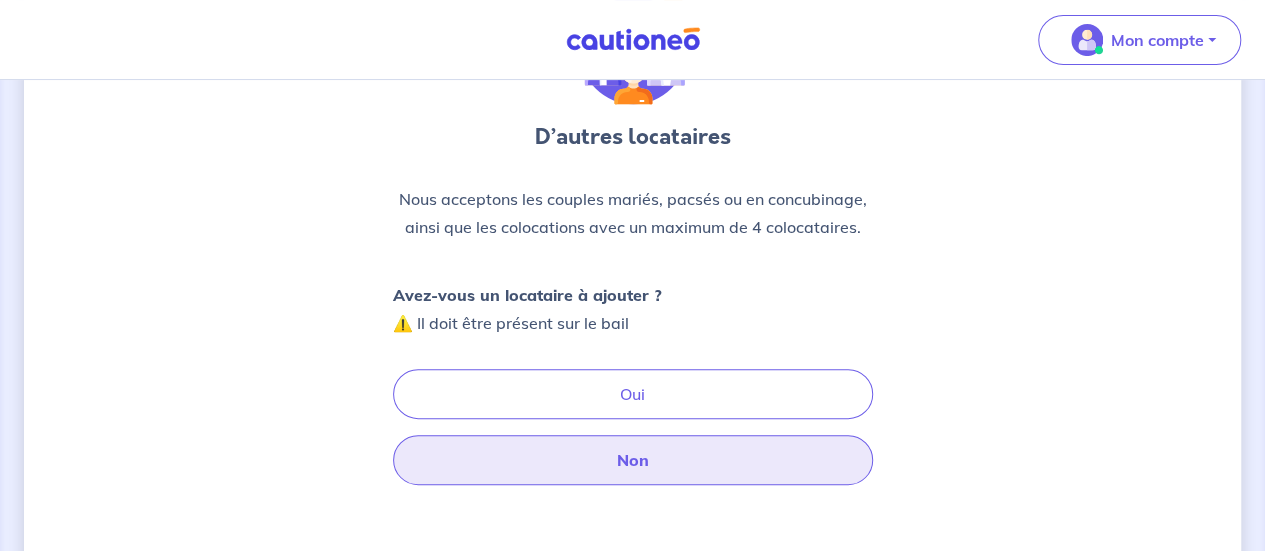 click on "Non" at bounding box center [633, 460] 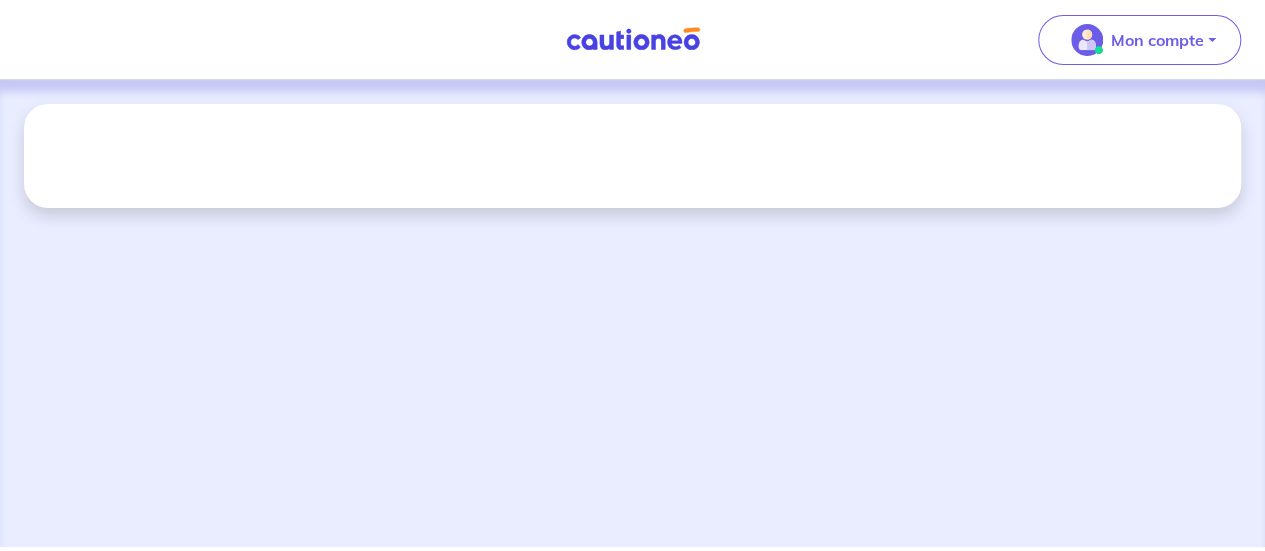 scroll, scrollTop: 0, scrollLeft: 0, axis: both 